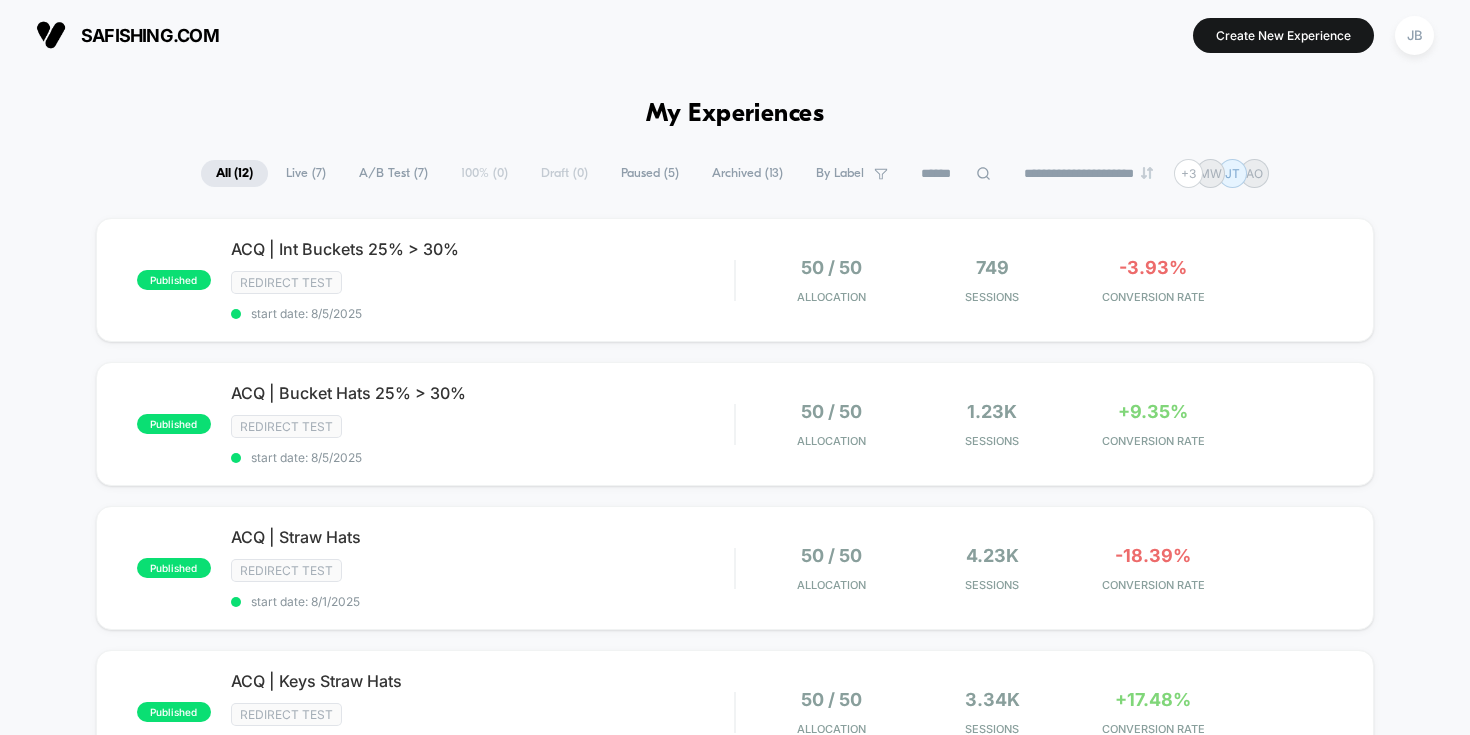 scroll, scrollTop: 0, scrollLeft: 0, axis: both 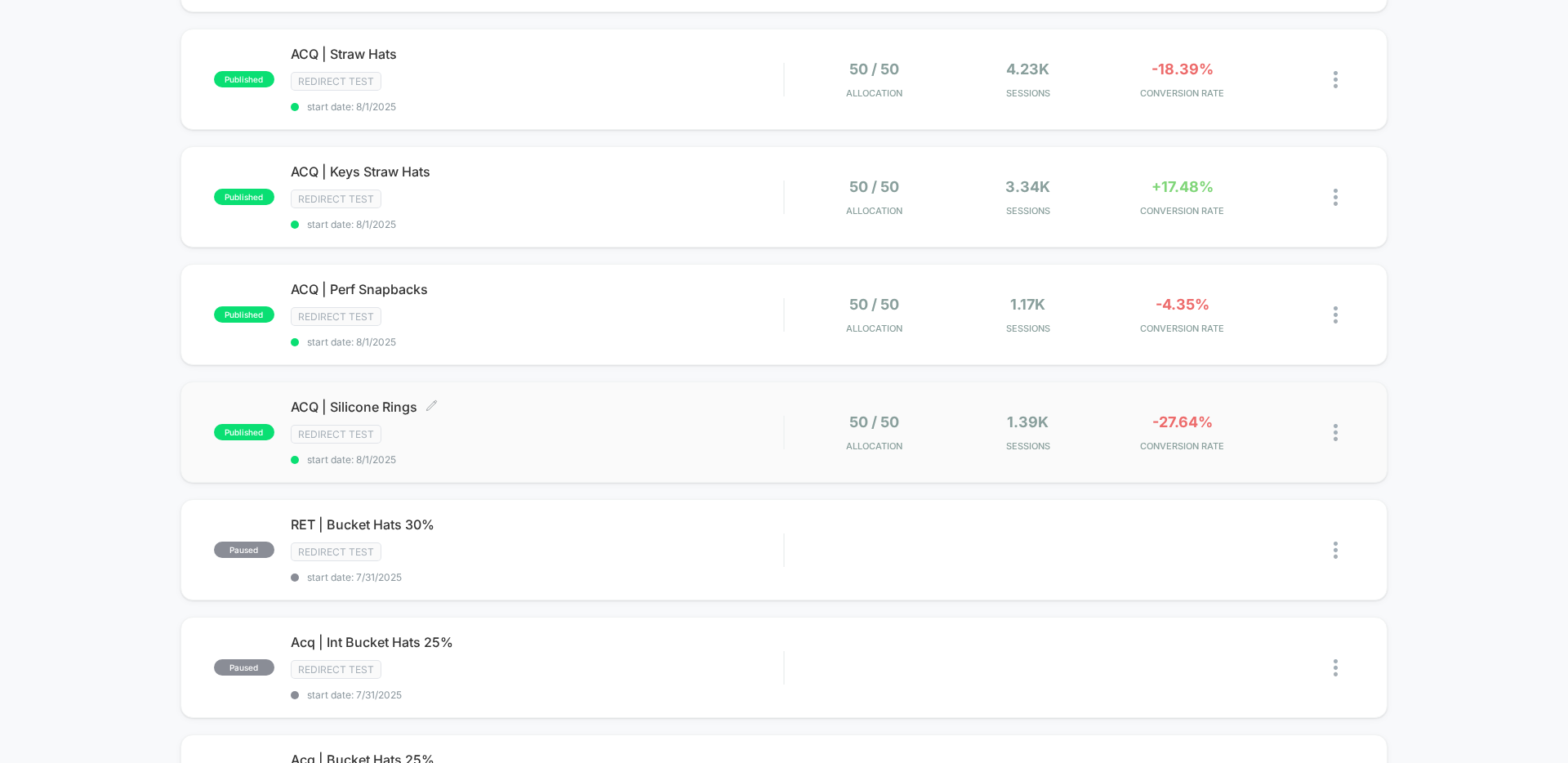 click on "Redirect Test" at bounding box center [537, 434] 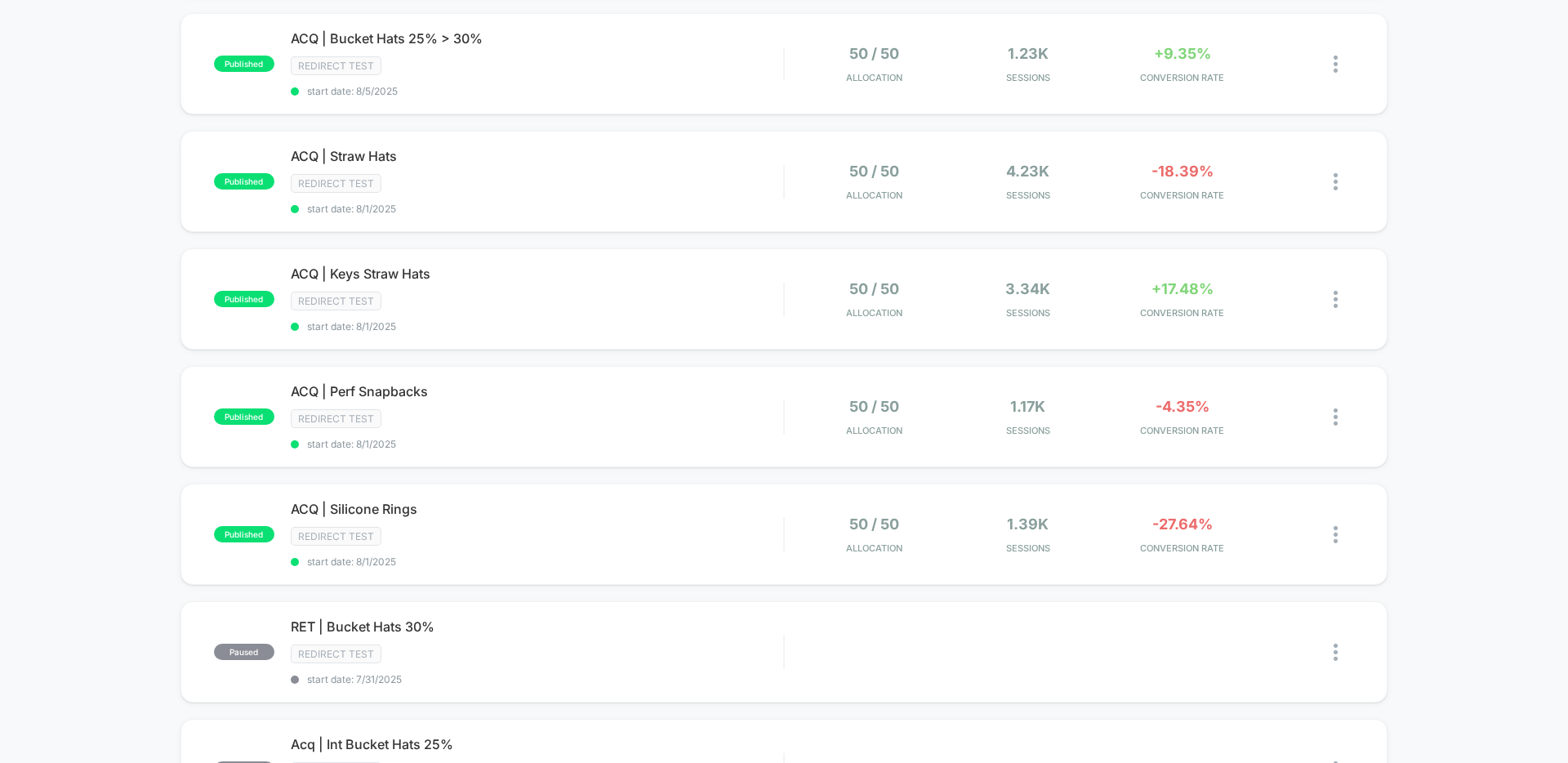 scroll, scrollTop: 419, scrollLeft: 0, axis: vertical 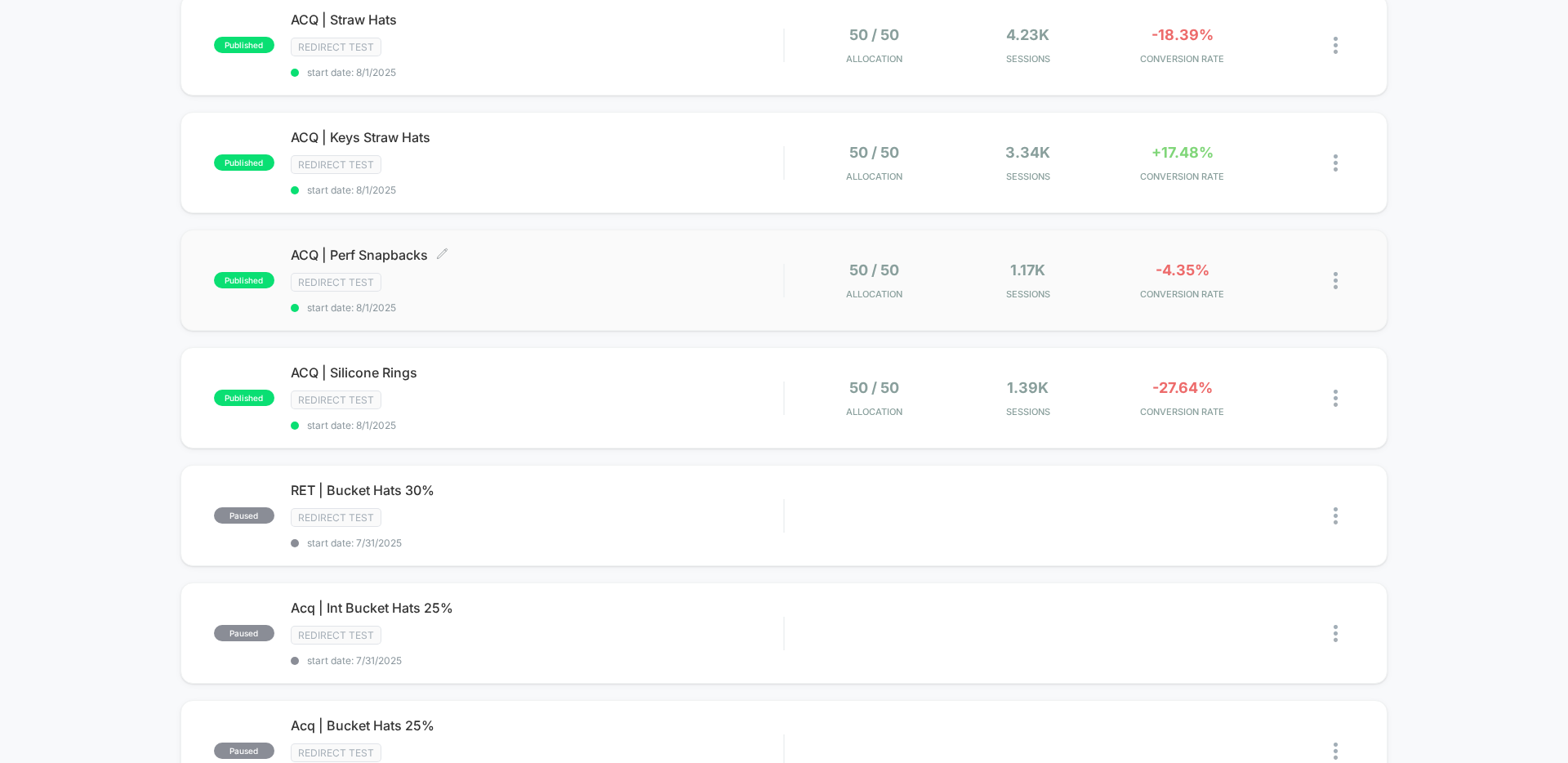 click on "Redirect Test" at bounding box center (537, 282) 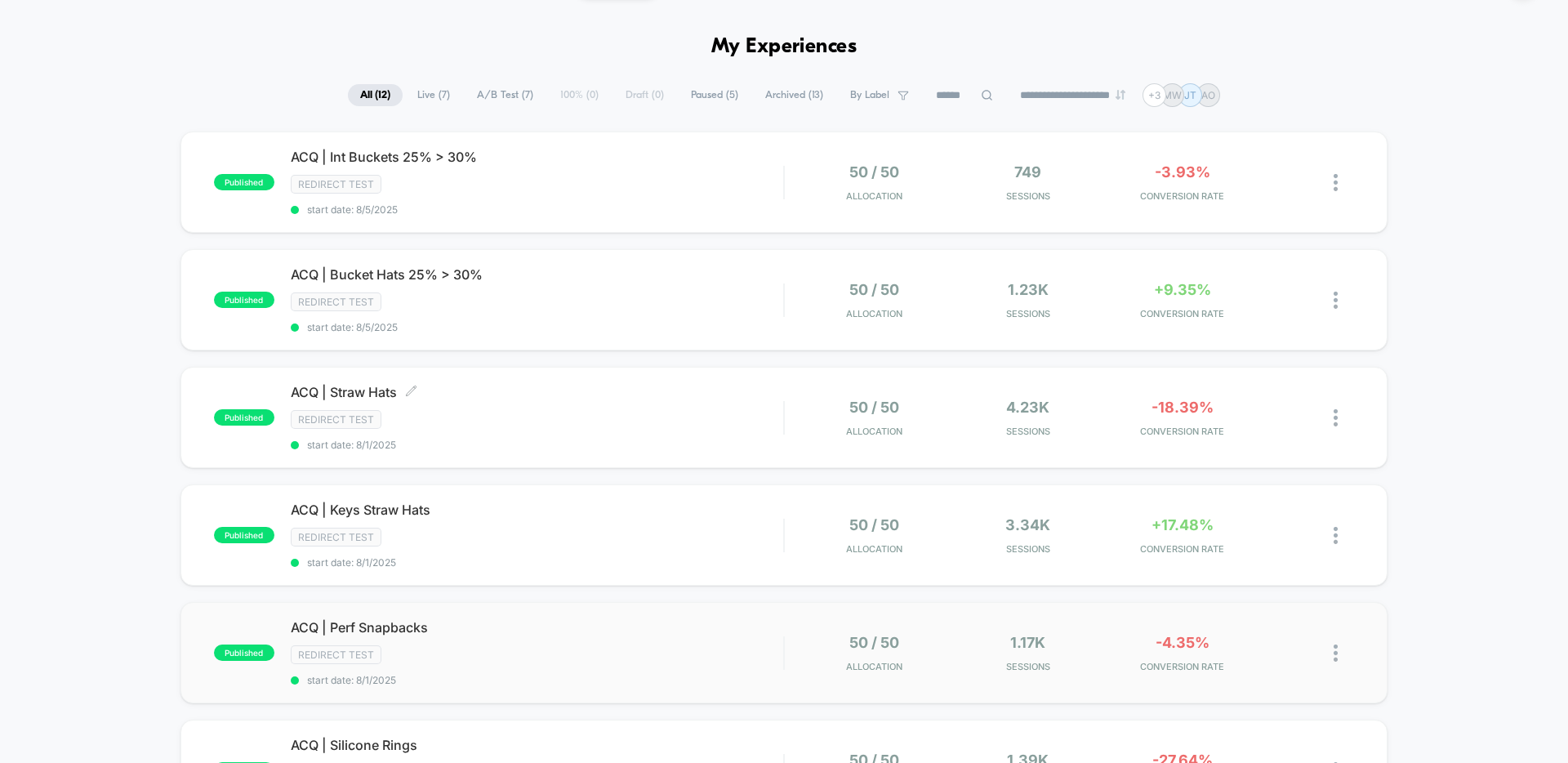 scroll, scrollTop: 36, scrollLeft: 0, axis: vertical 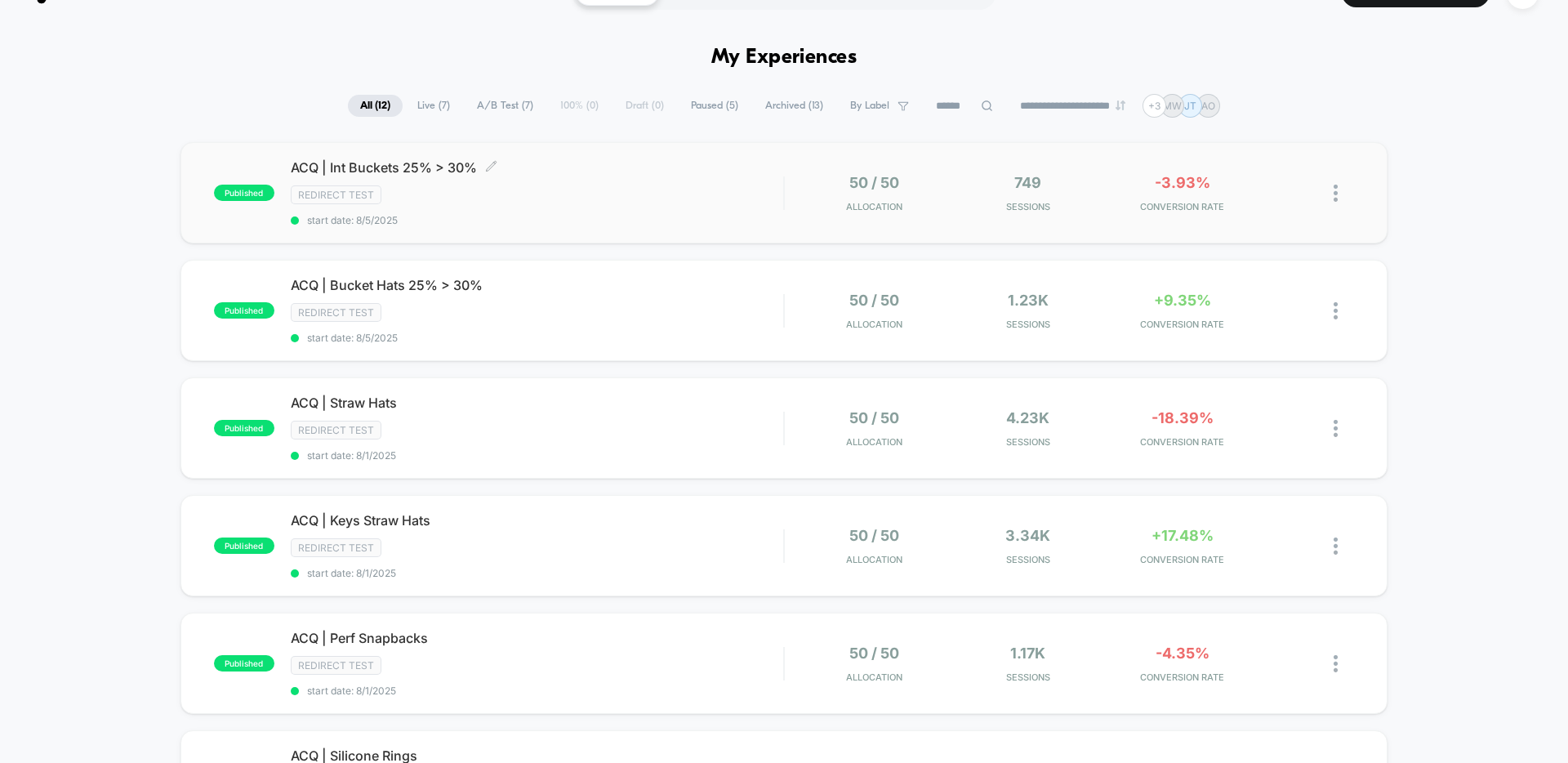 click on "Redirect Test" at bounding box center (537, 194) 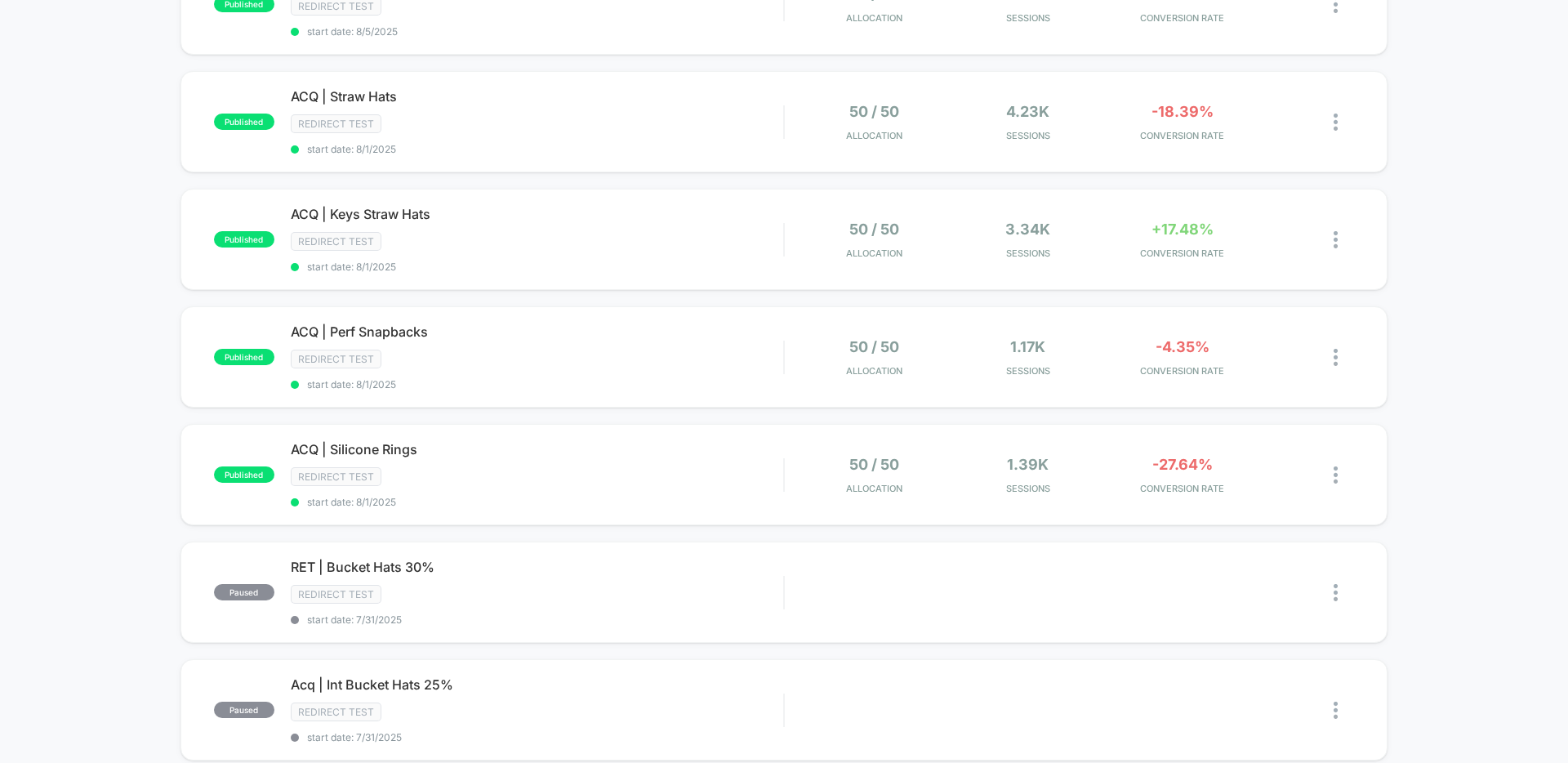 scroll, scrollTop: 375, scrollLeft: 0, axis: vertical 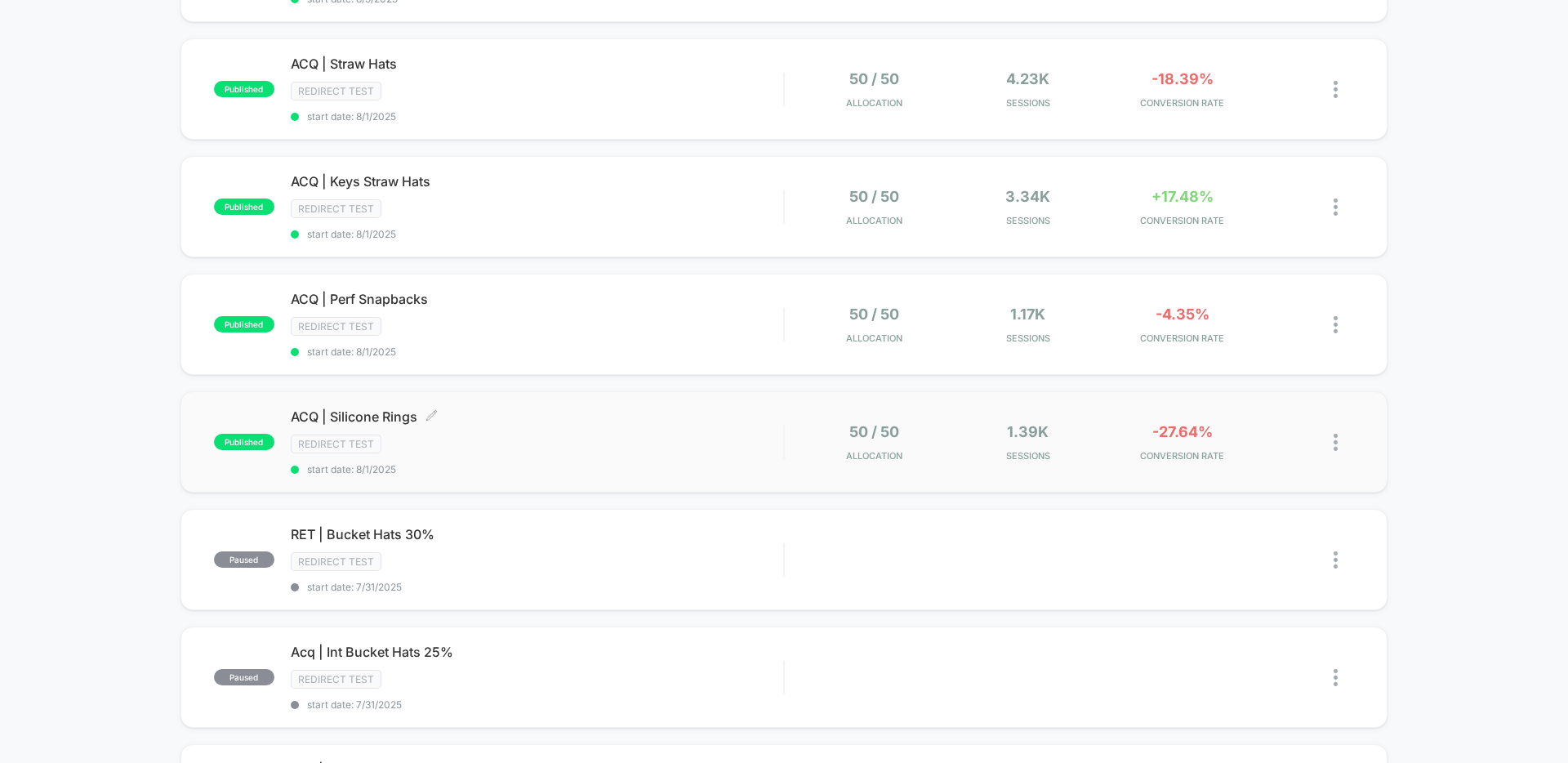 click on "ACQ | Silicone Rings Click to edit experience details Click to edit experience details Redirect Test start date: 8/1/2025" at bounding box center [537, 442] 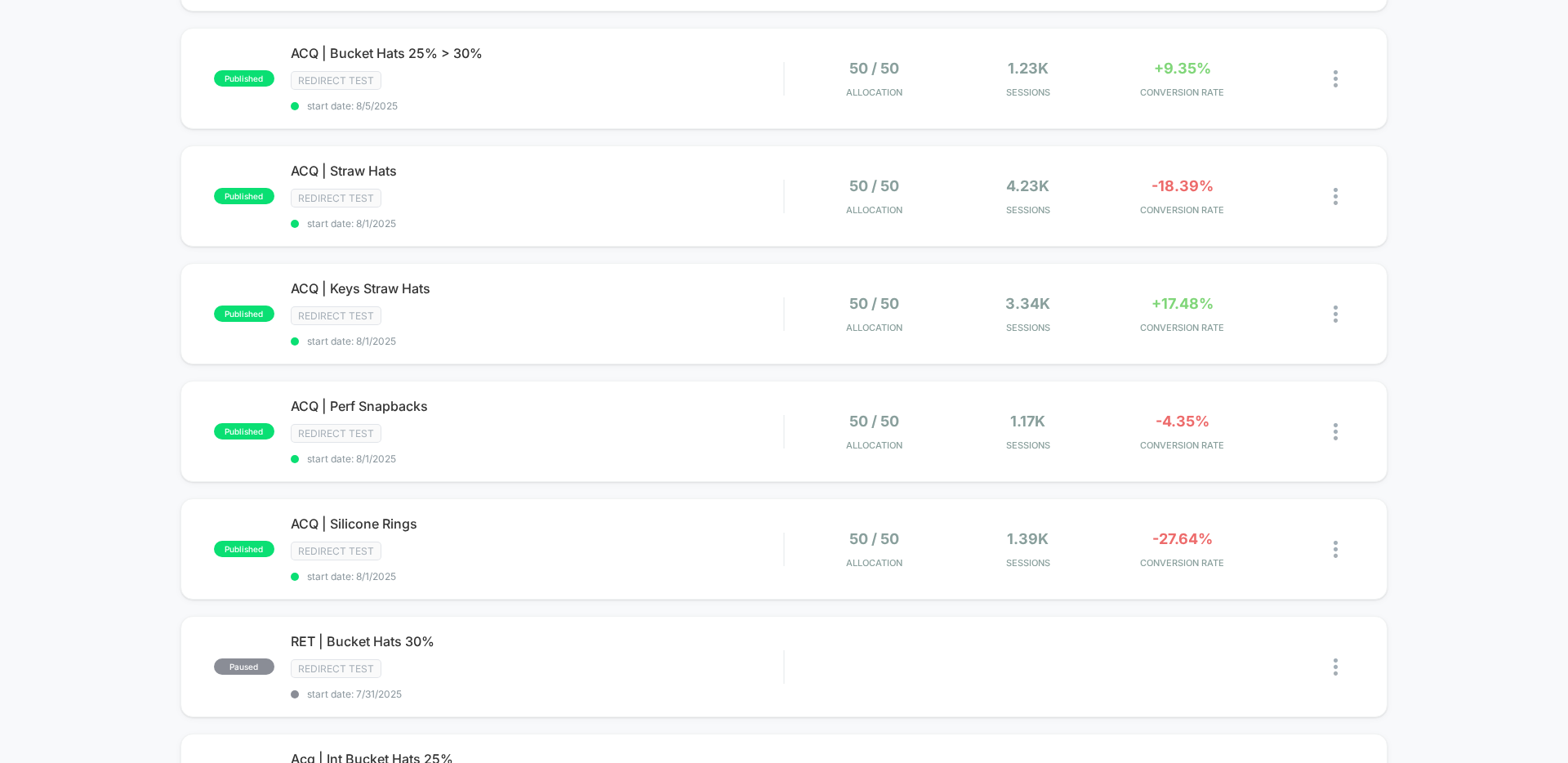 scroll, scrollTop: 297, scrollLeft: 0, axis: vertical 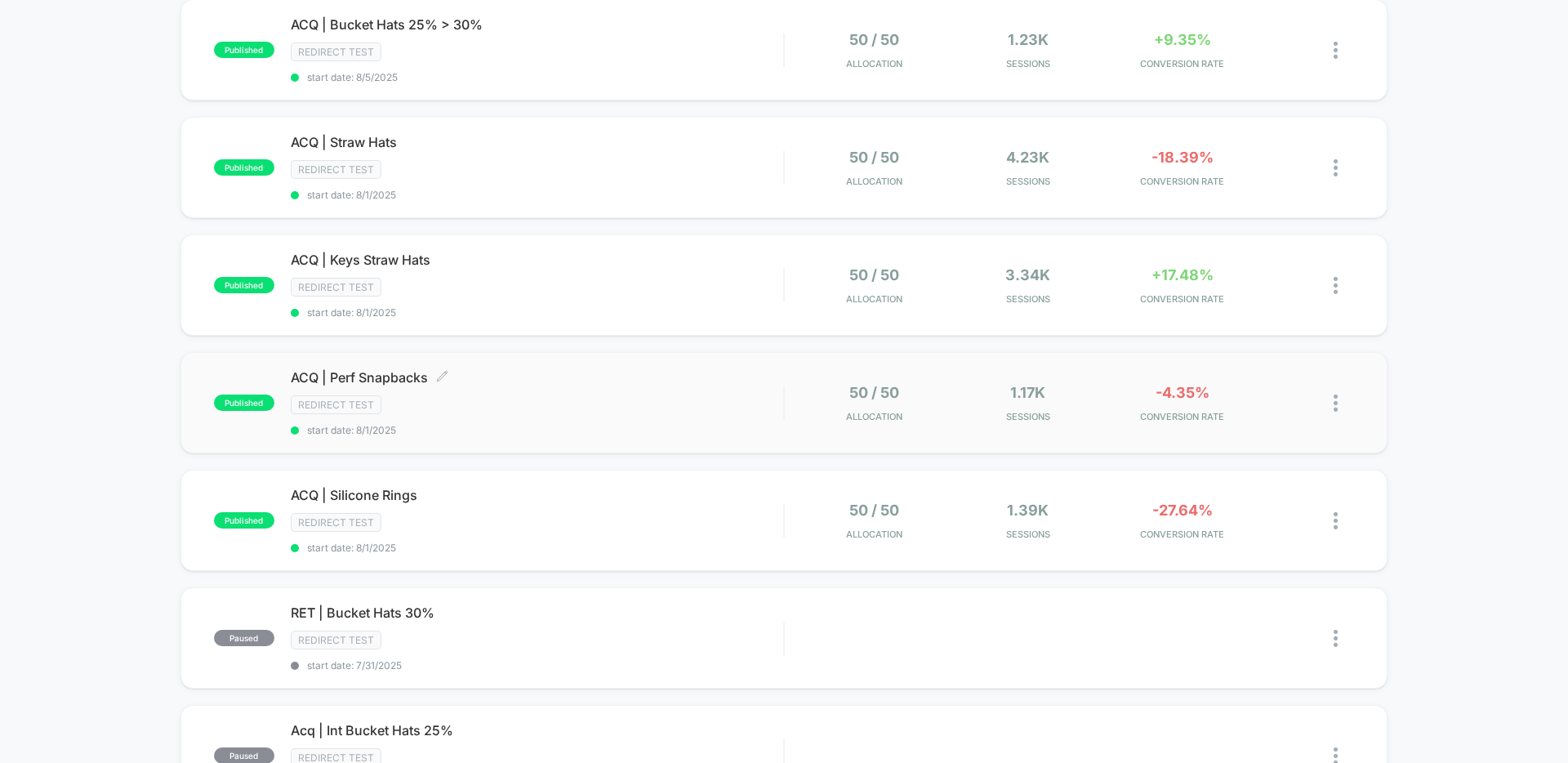 click on "ACQ | Perf Snapbacks Click to edit experience details Click to edit experience details Redirect Test start date: 8/1/2025" at bounding box center [537, 403] 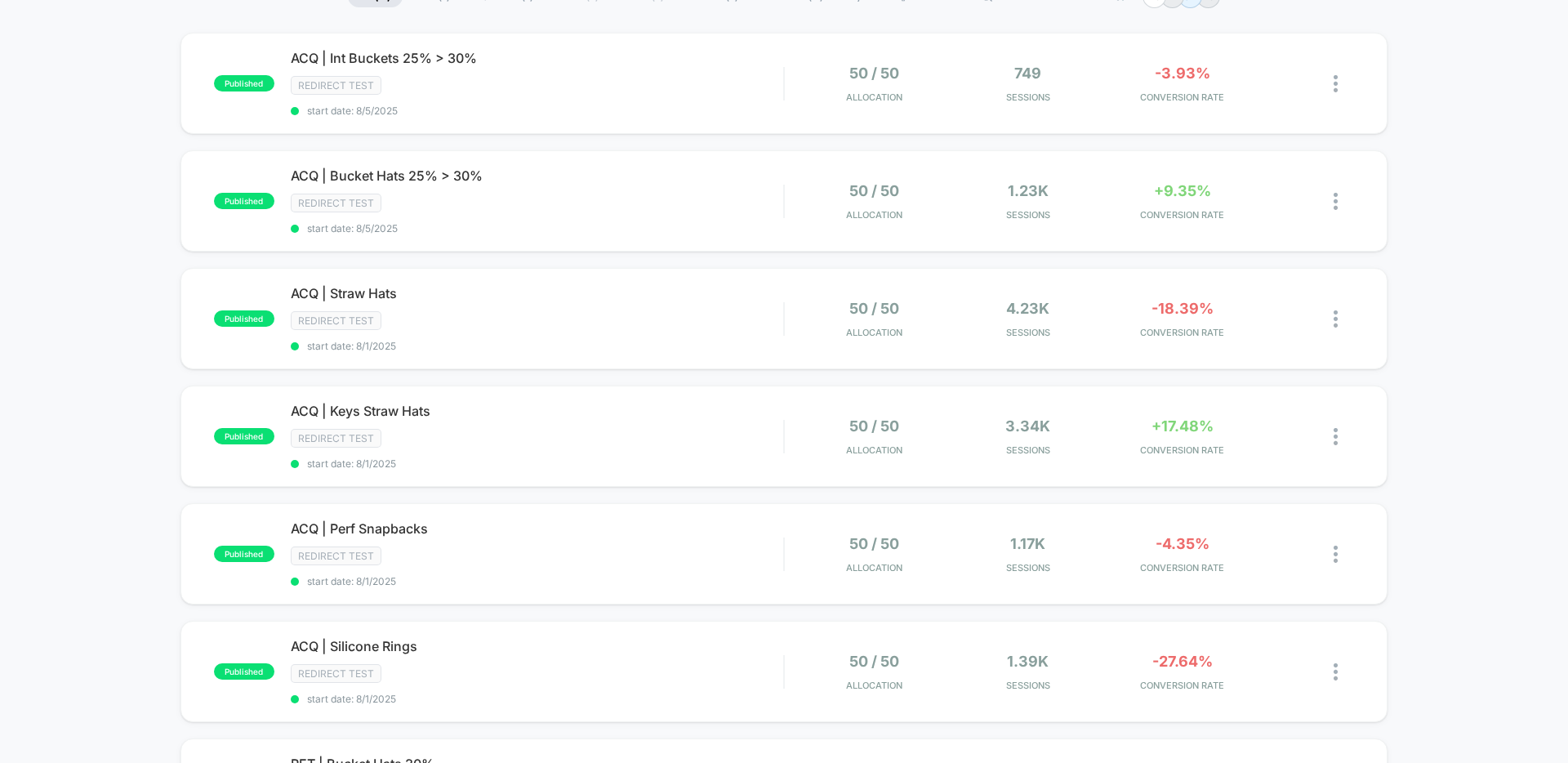 scroll, scrollTop: 0, scrollLeft: 0, axis: both 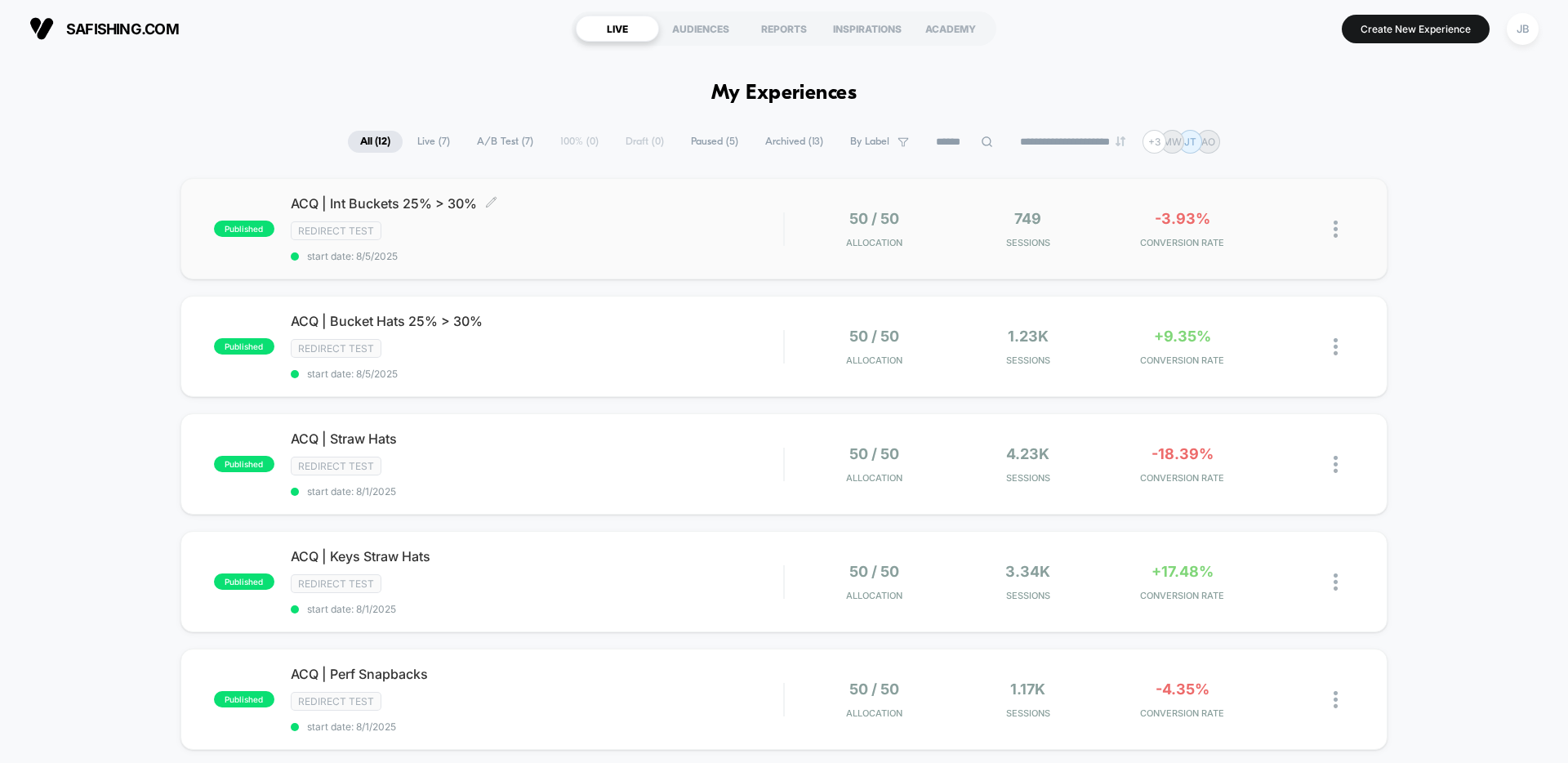 click on "Redirect Test" at bounding box center (537, 230) 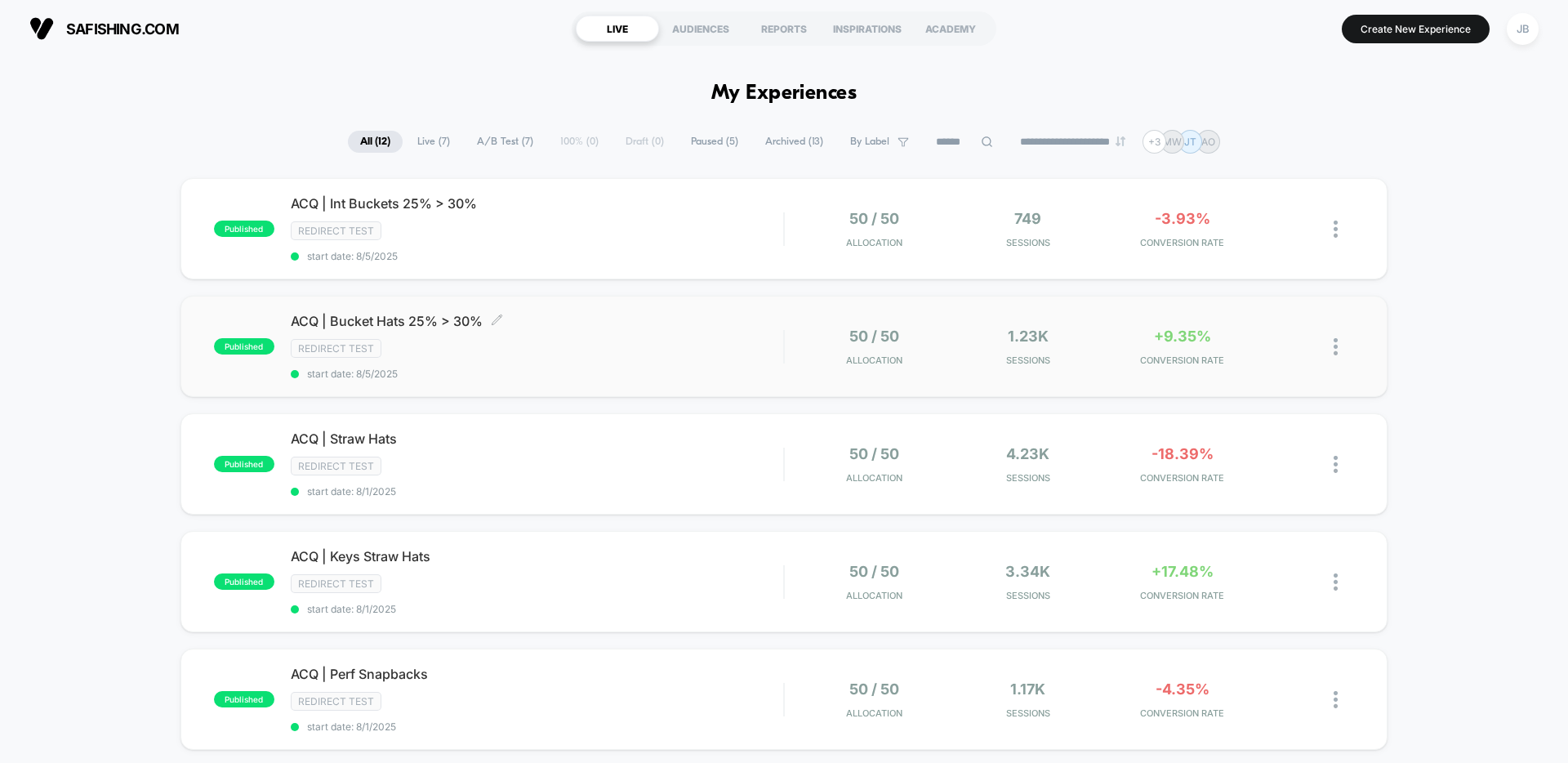 click on "ACQ | Bucket Hats 25% > 30% Click to edit experience details Click to edit experience details Redirect Test start date: [DATE]" at bounding box center [537, 346] 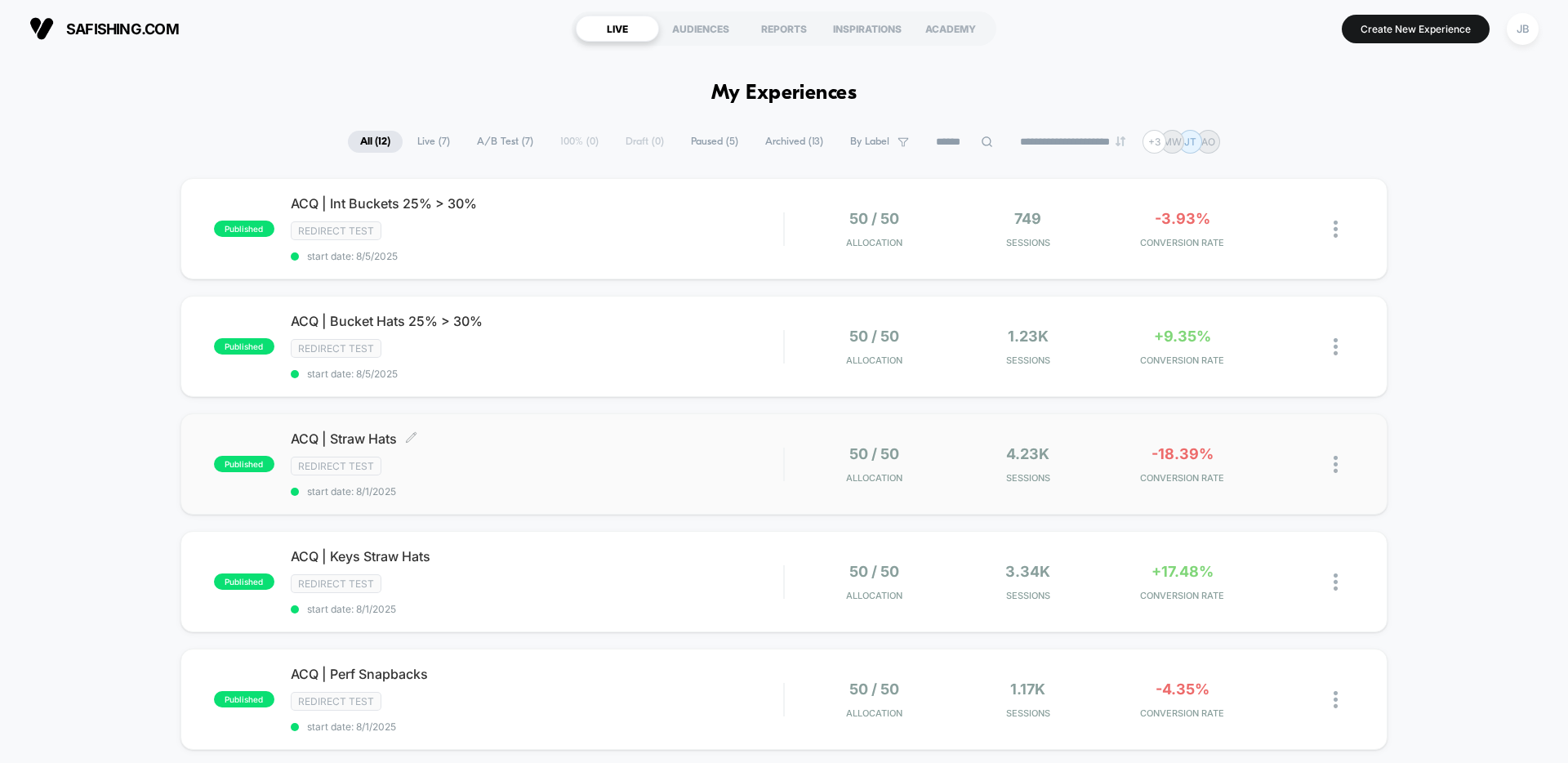 click on "ACQ | Straw Hats Click to edit experience details" at bounding box center [537, 439] 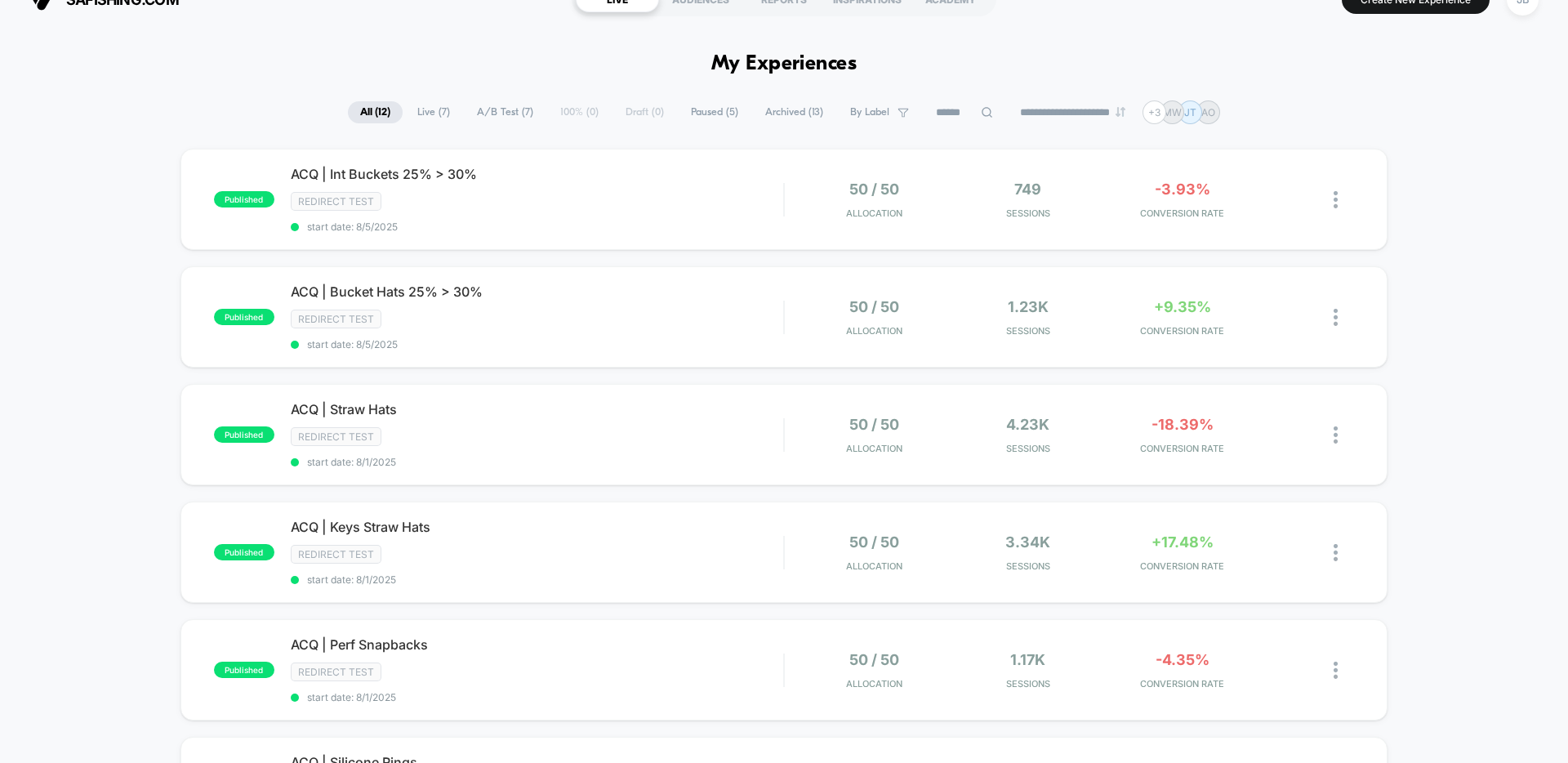 scroll, scrollTop: 0, scrollLeft: 0, axis: both 